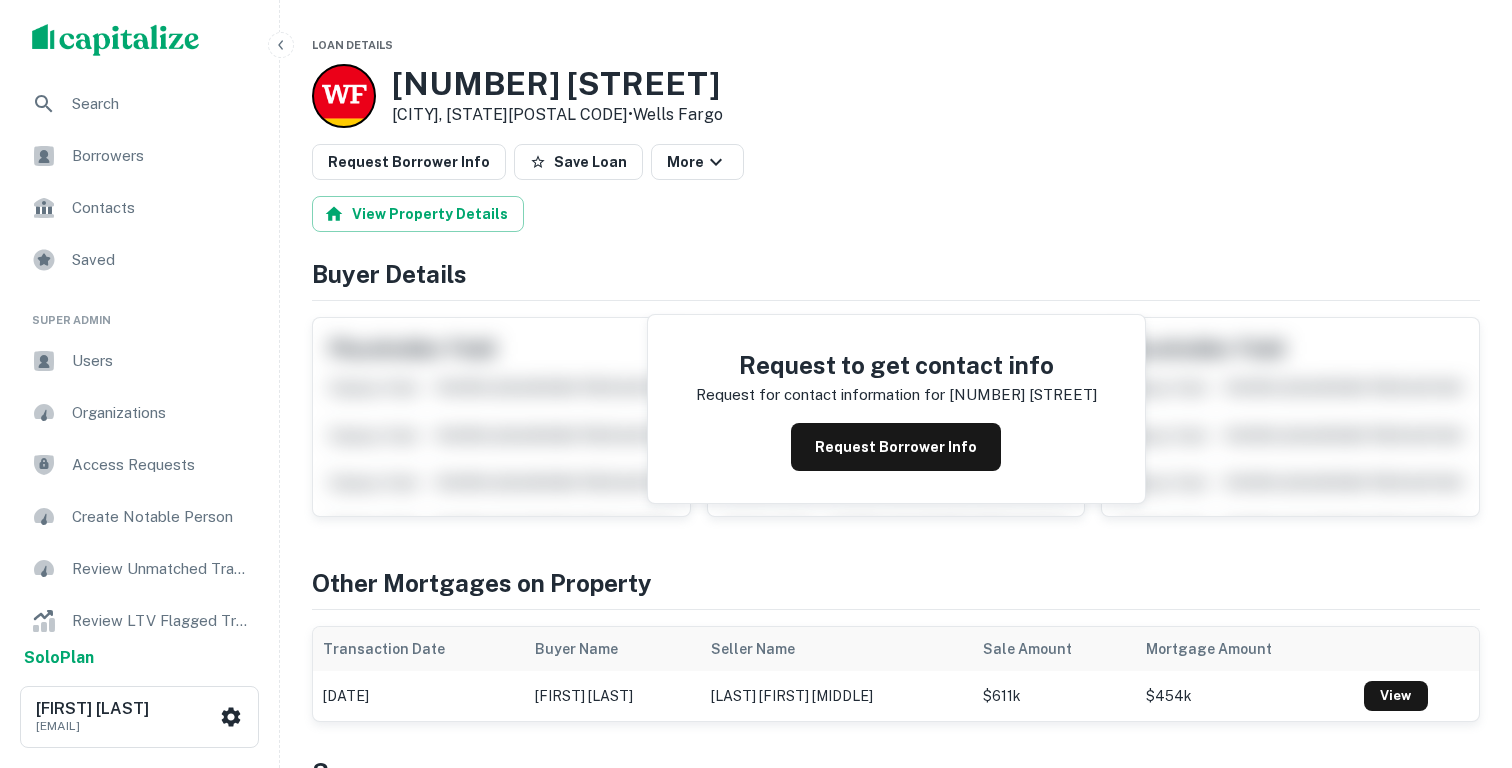 scroll, scrollTop: 0, scrollLeft: 0, axis: both 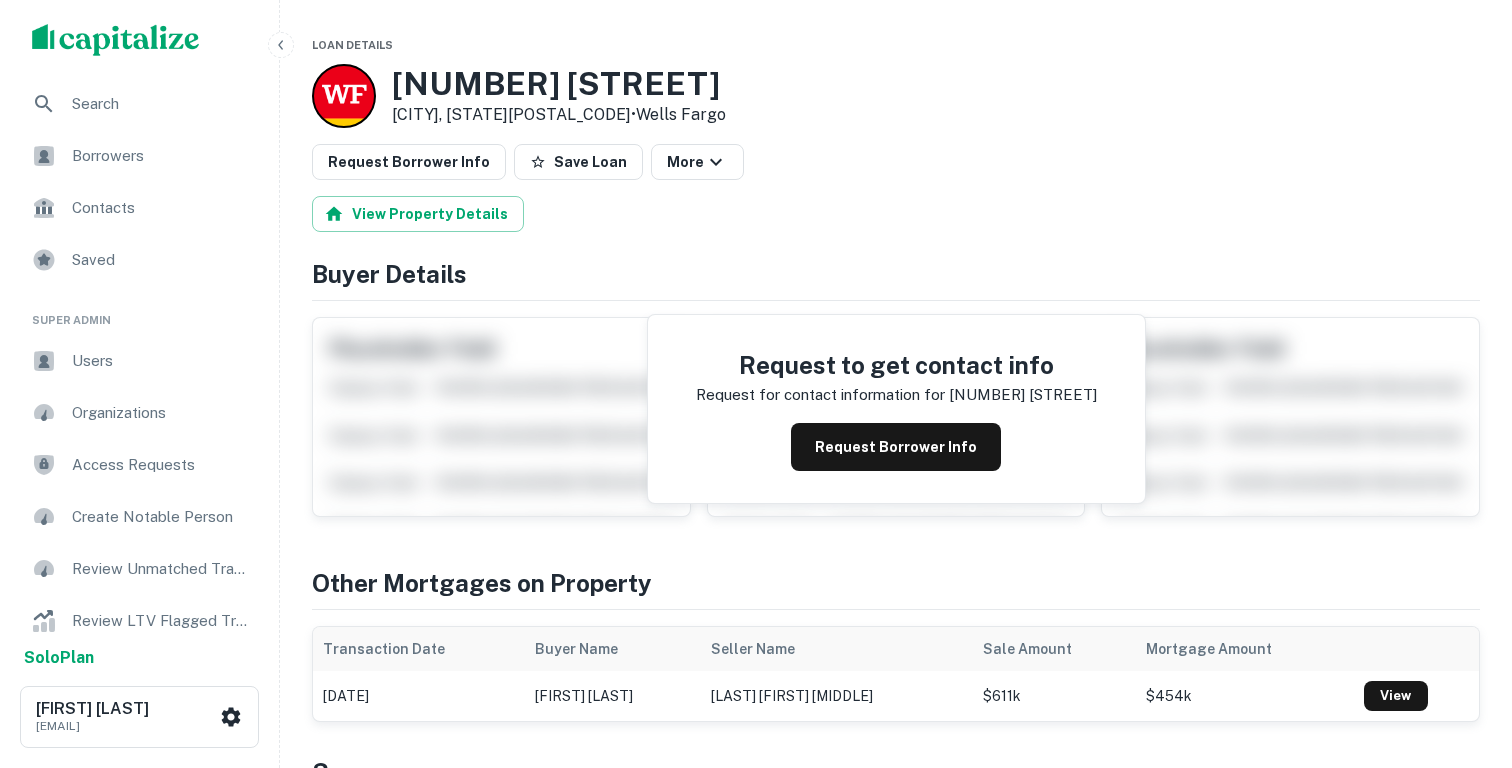 click on "17917 Mugho Ln" at bounding box center [559, 84] 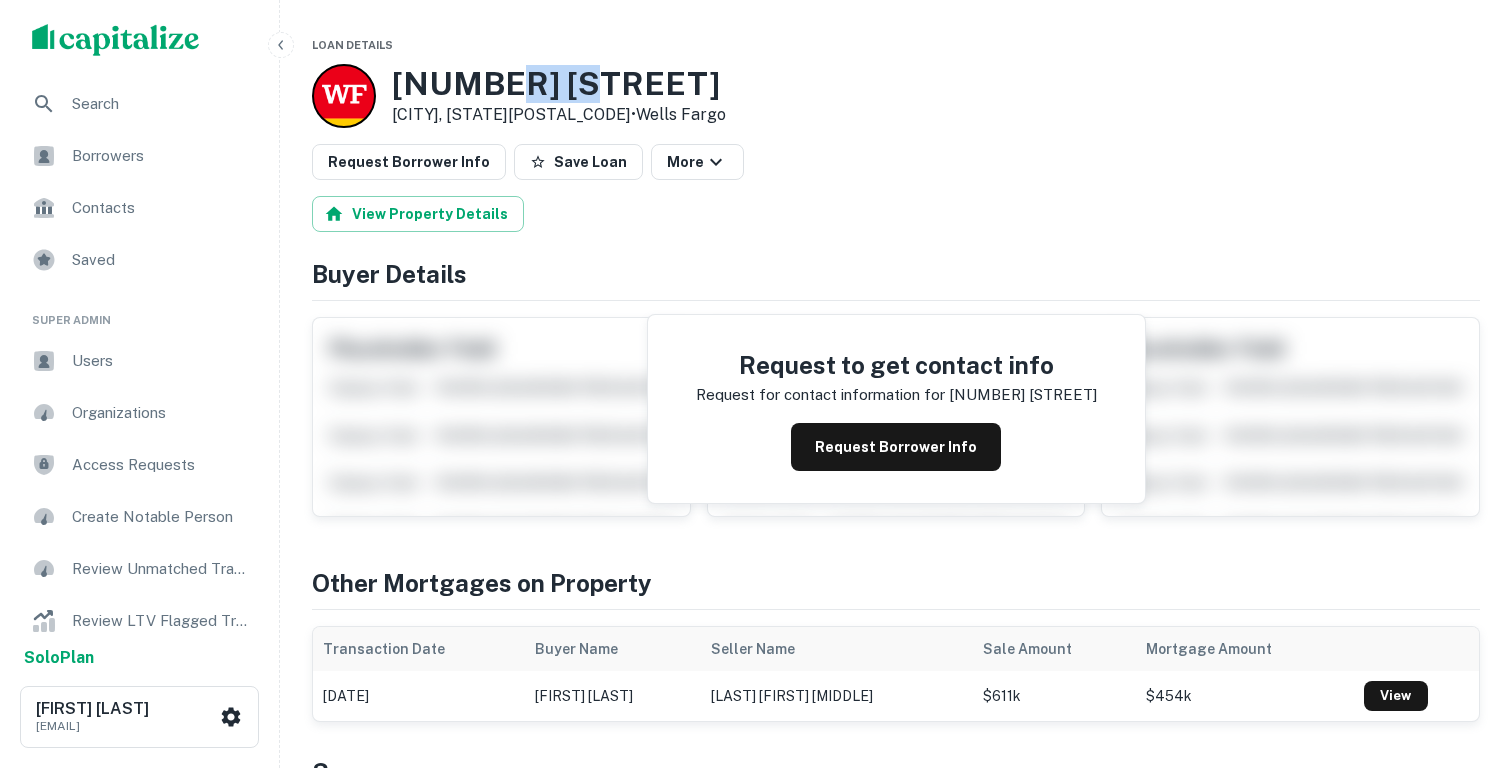click on "17917 Mugho Ln" at bounding box center [559, 84] 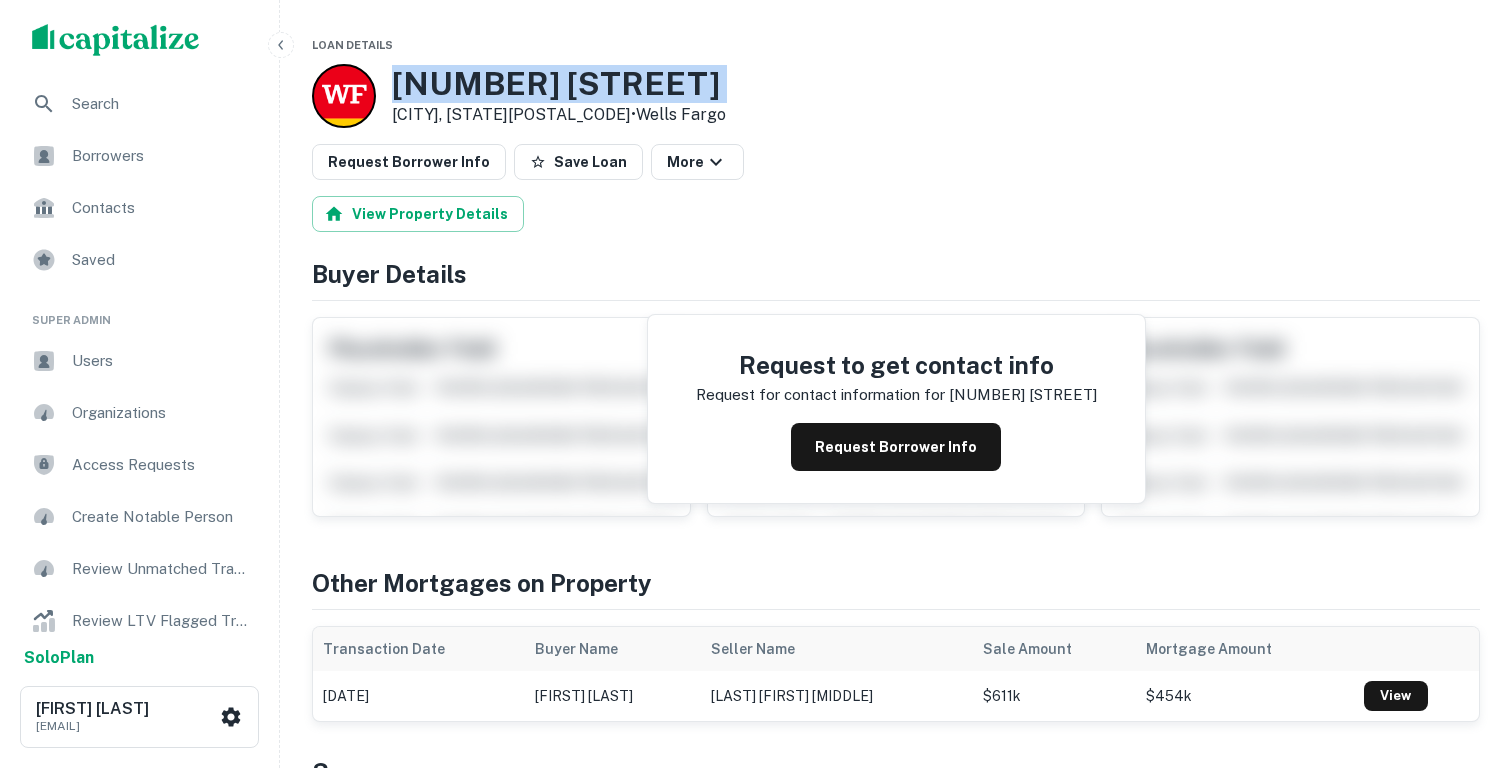 click on "17917 Mugho Ln" at bounding box center (559, 84) 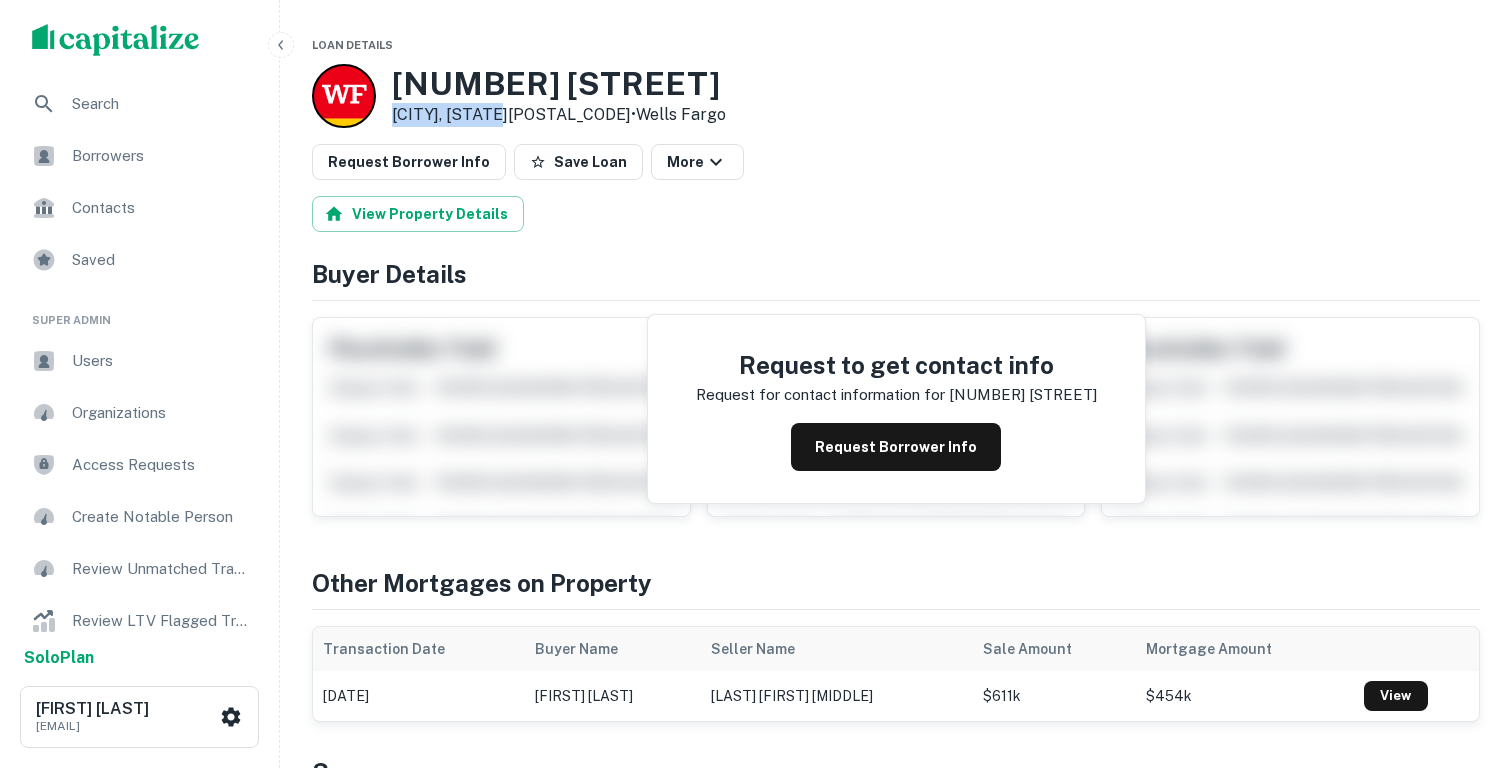 drag, startPoint x: 512, startPoint y: 111, endPoint x: 386, endPoint y: 112, distance: 126.00397 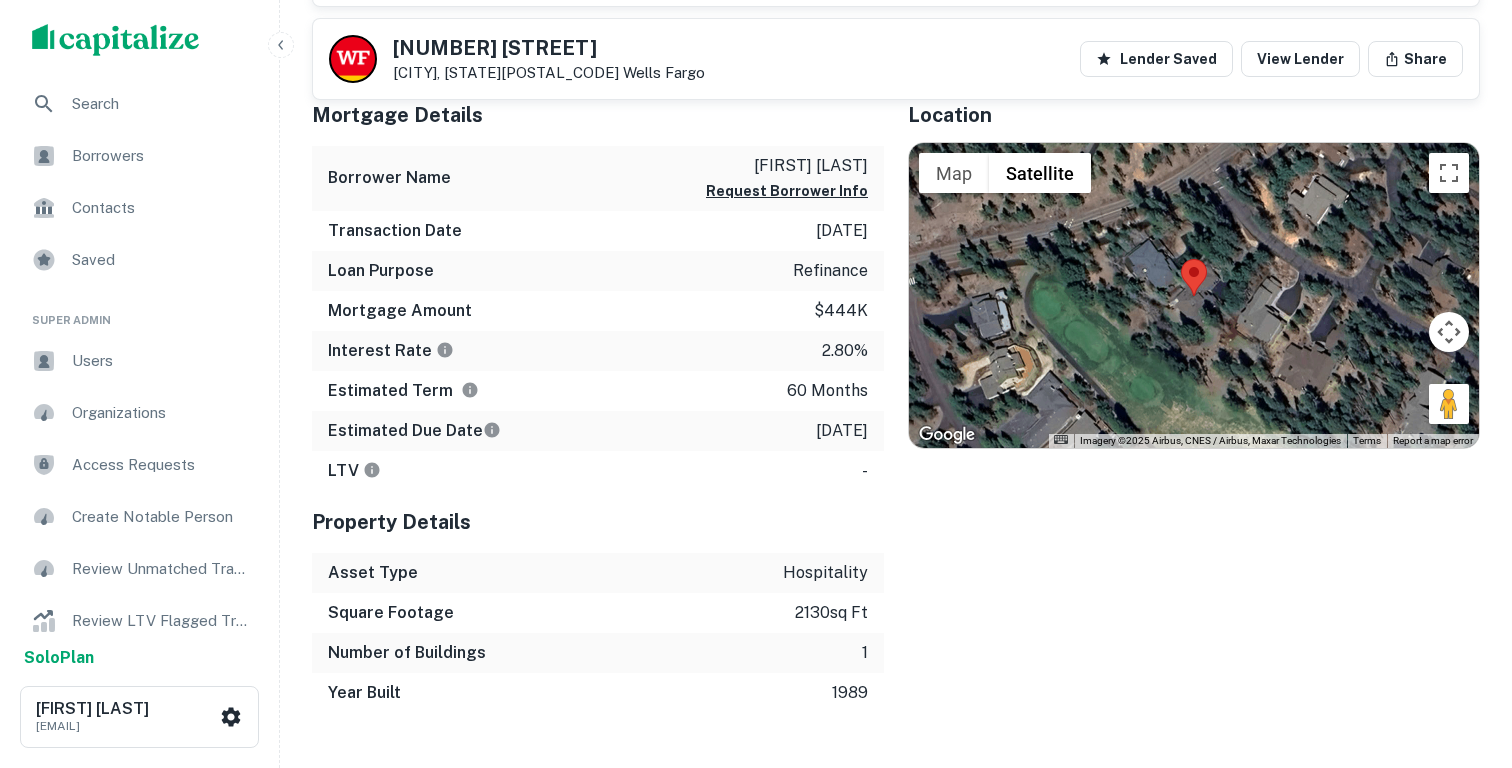 scroll, scrollTop: 523, scrollLeft: 0, axis: vertical 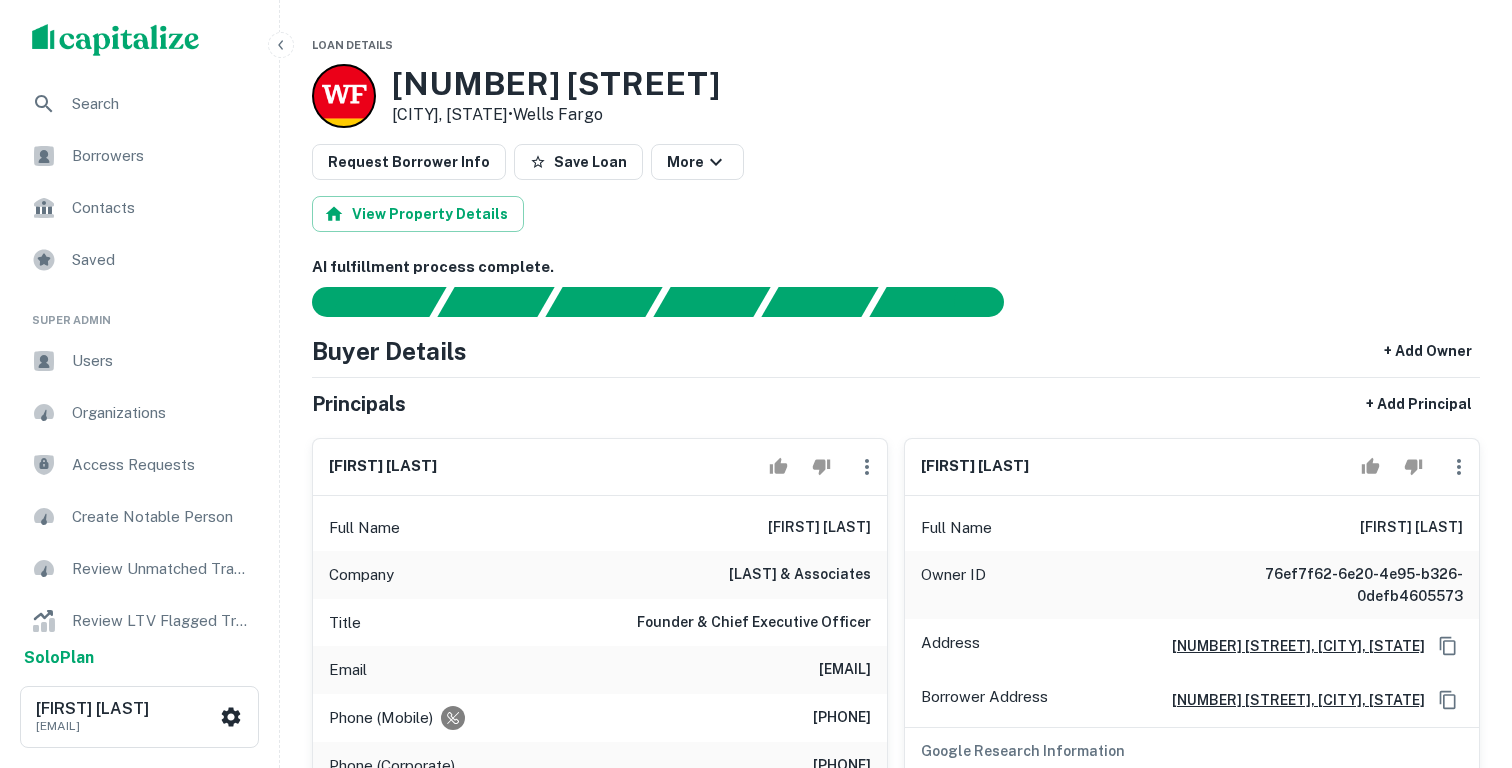 click on "[NUMBER] [STREET]" at bounding box center (556, 84) 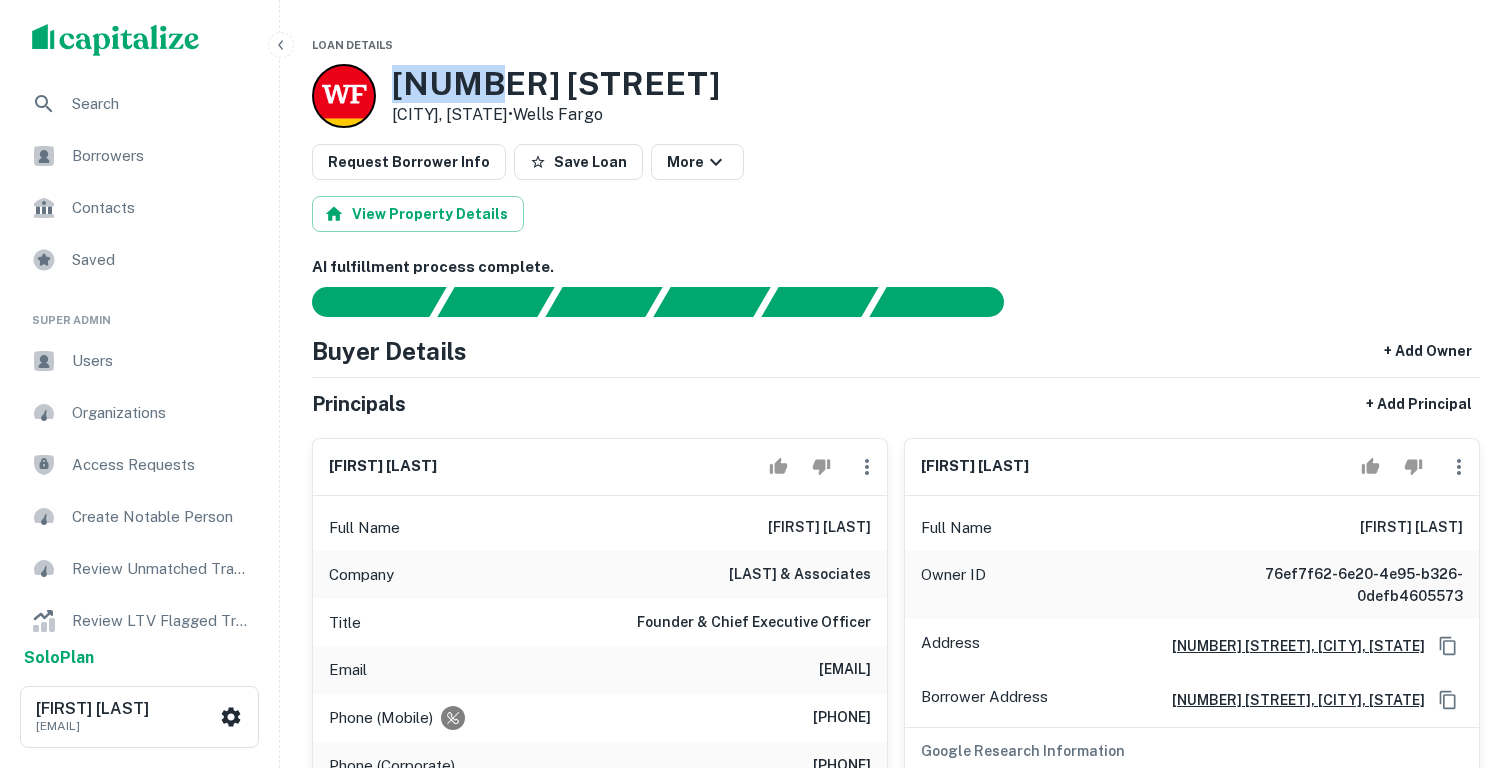 click on "[NUMBER] [STREET]" at bounding box center (556, 84) 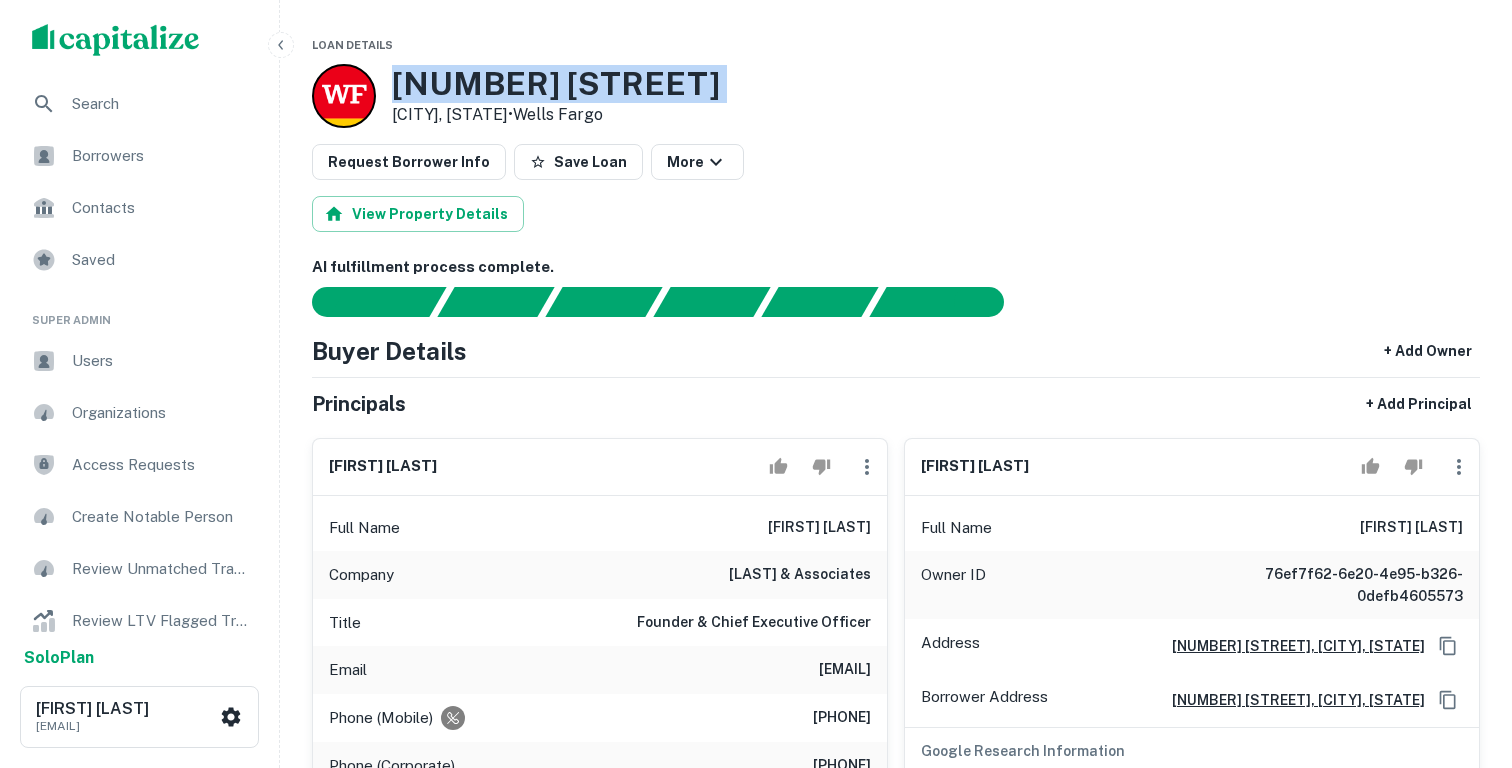 click on "[NUMBER] [STREET]" at bounding box center [556, 84] 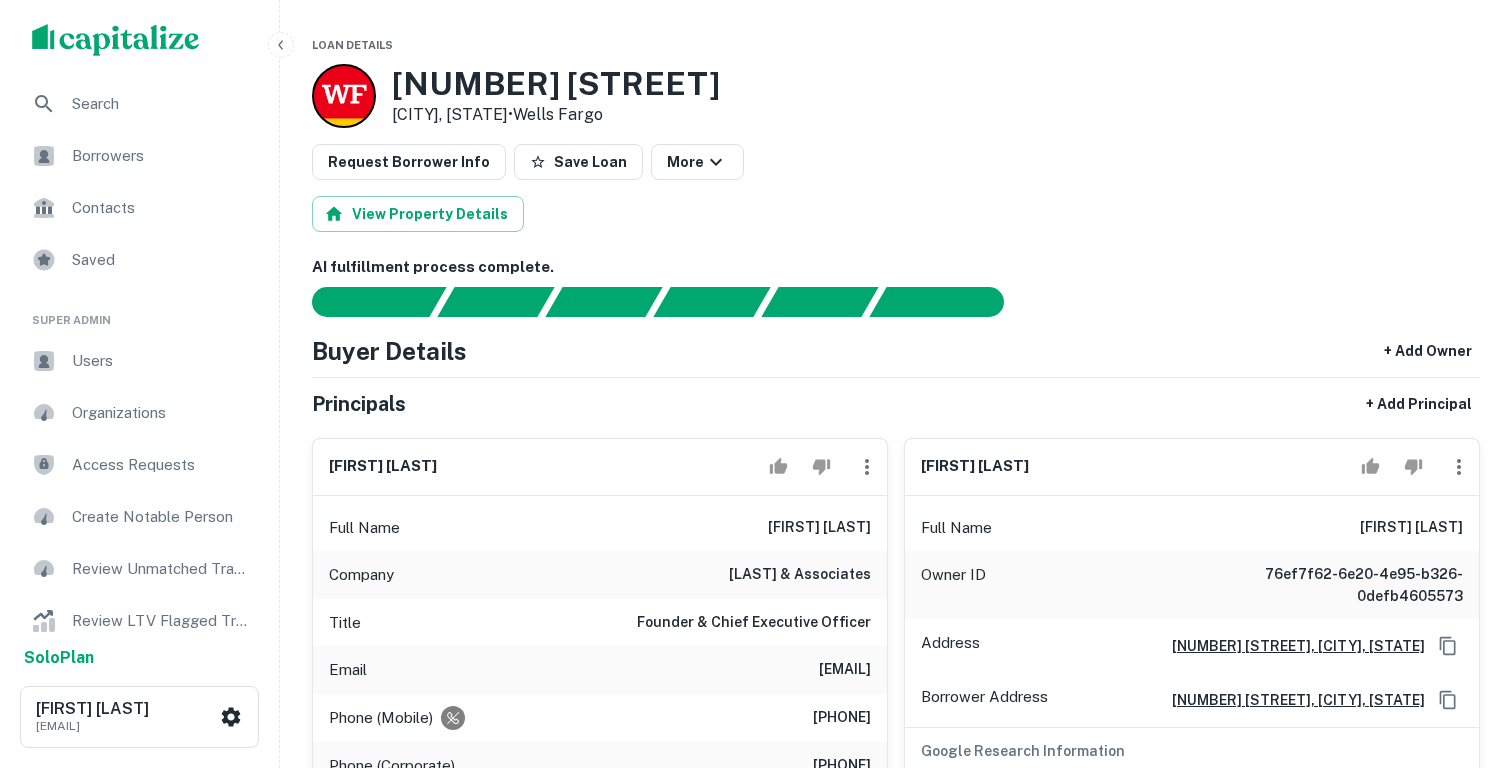 click on "[CITY], [STATE] • Wells Fargo" at bounding box center [556, 115] 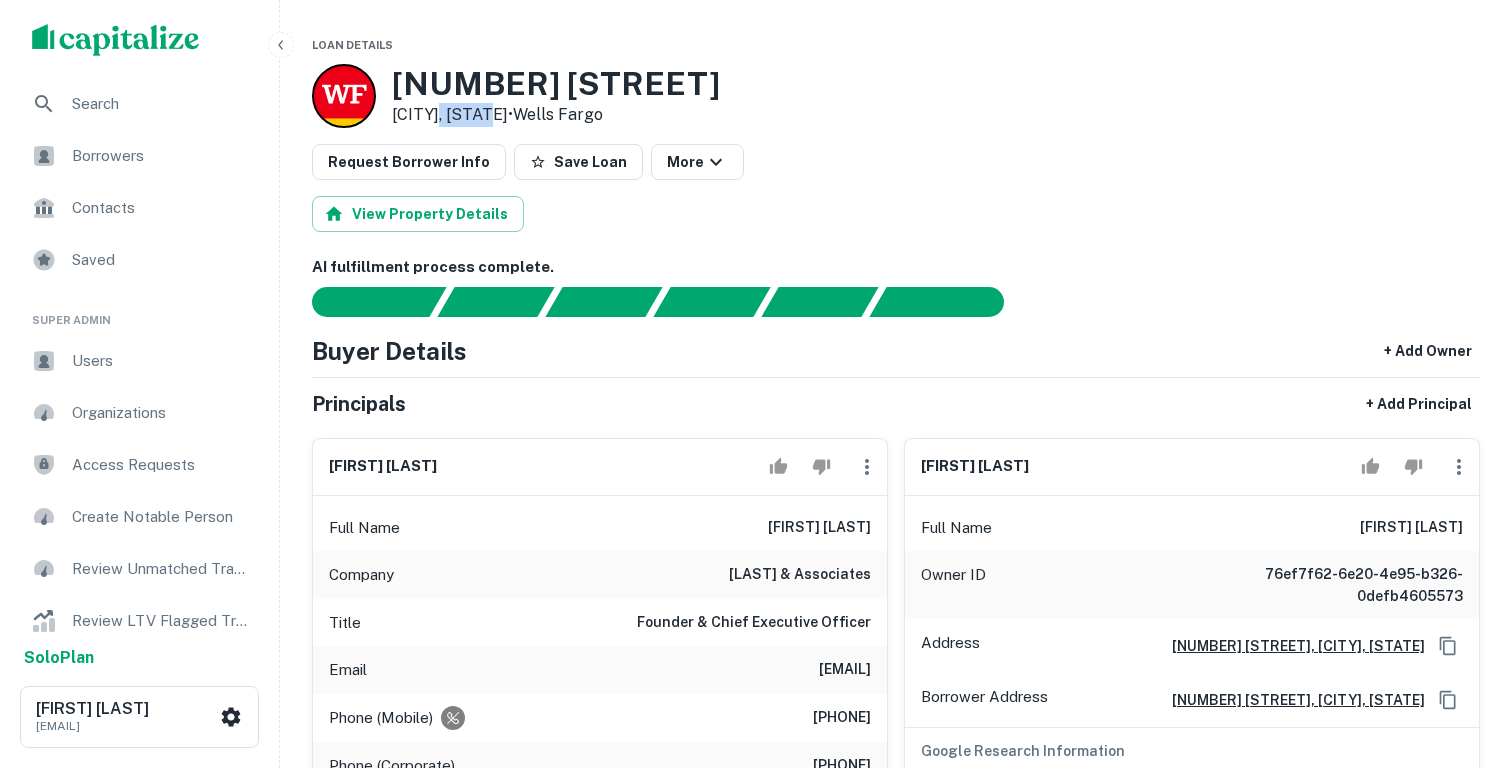 click on "Bend, OR97707   •  Wells Fargo" at bounding box center (556, 115) 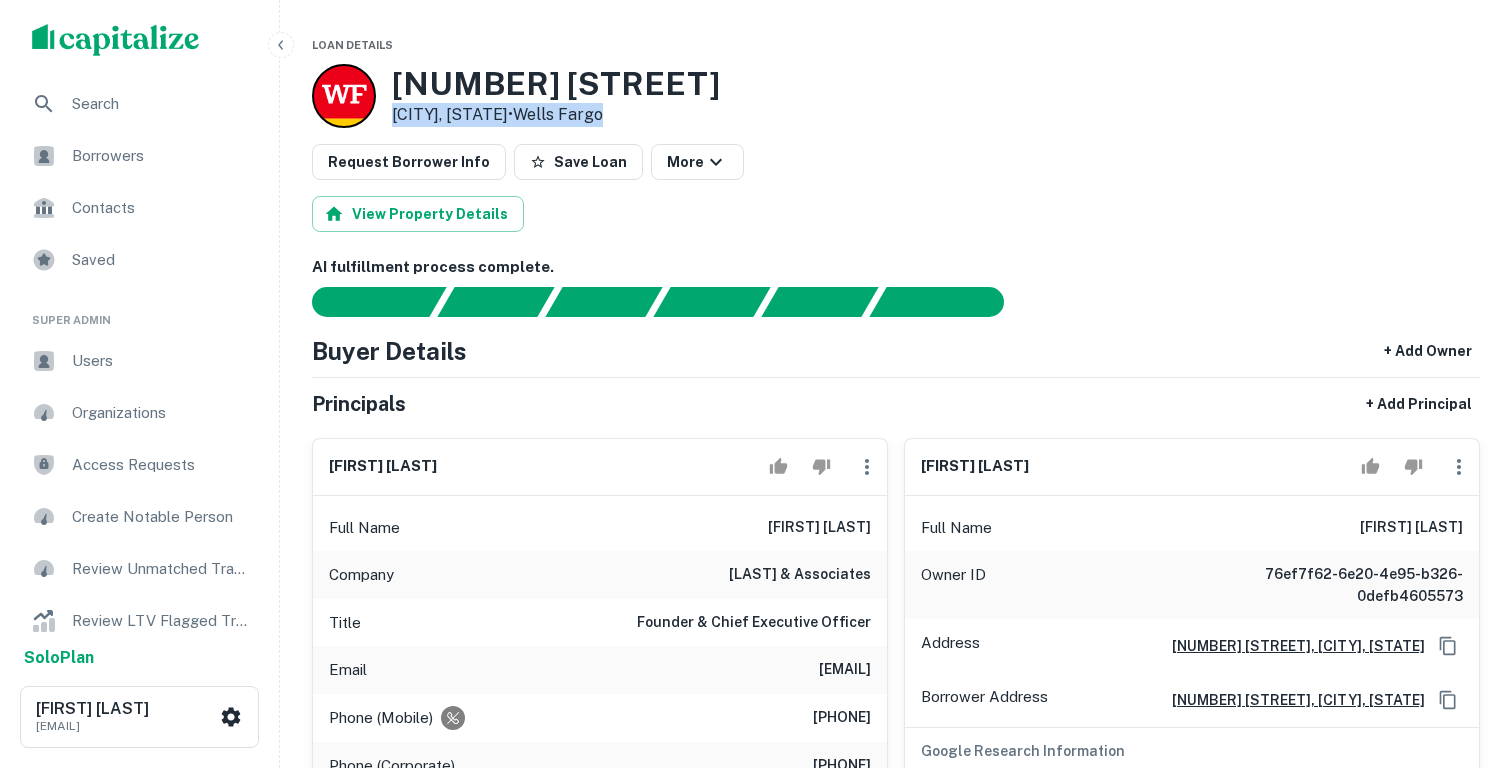 click on "Bend, OR97707   •  Wells Fargo" at bounding box center (556, 115) 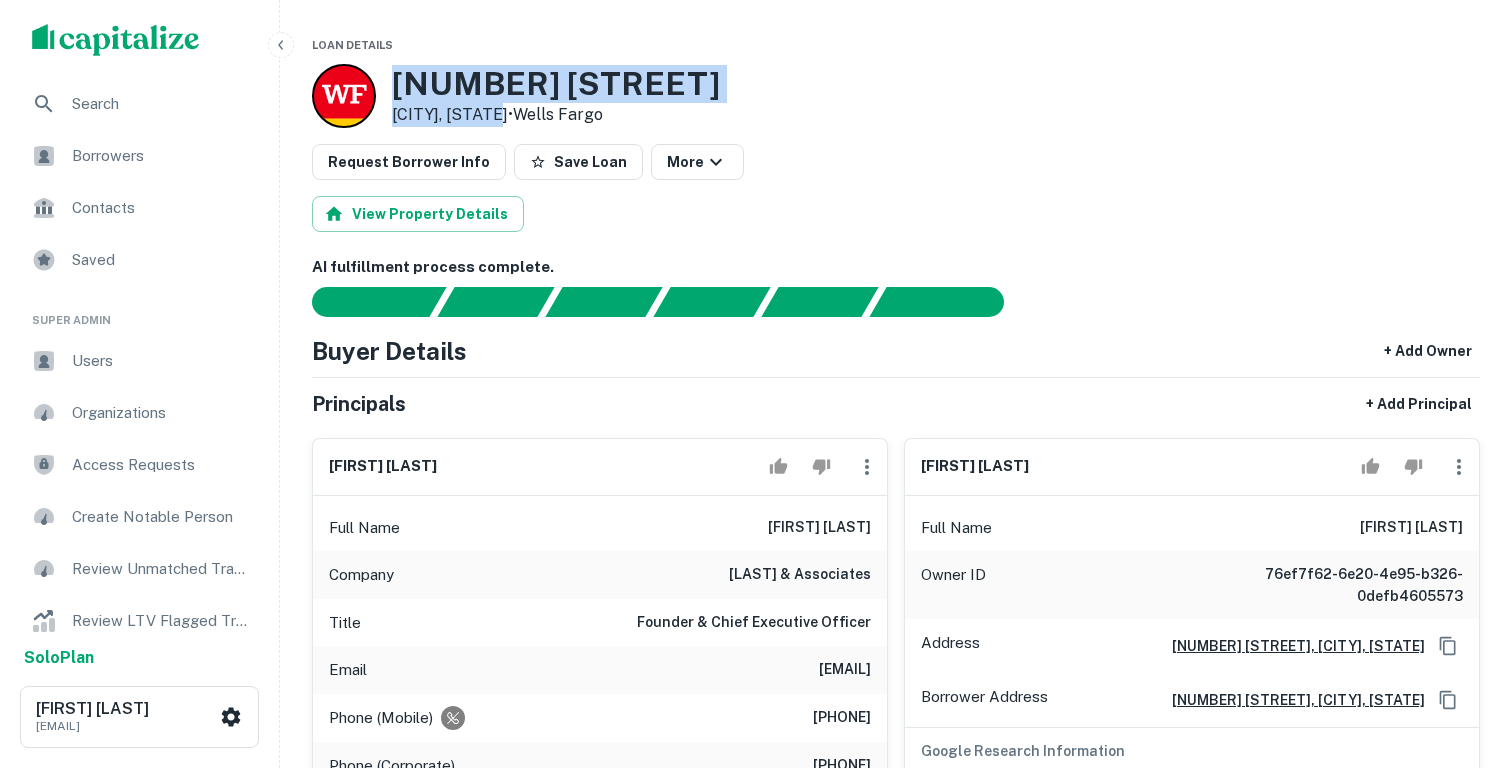 drag, startPoint x: 512, startPoint y: 113, endPoint x: 378, endPoint y: 112, distance: 134.00374 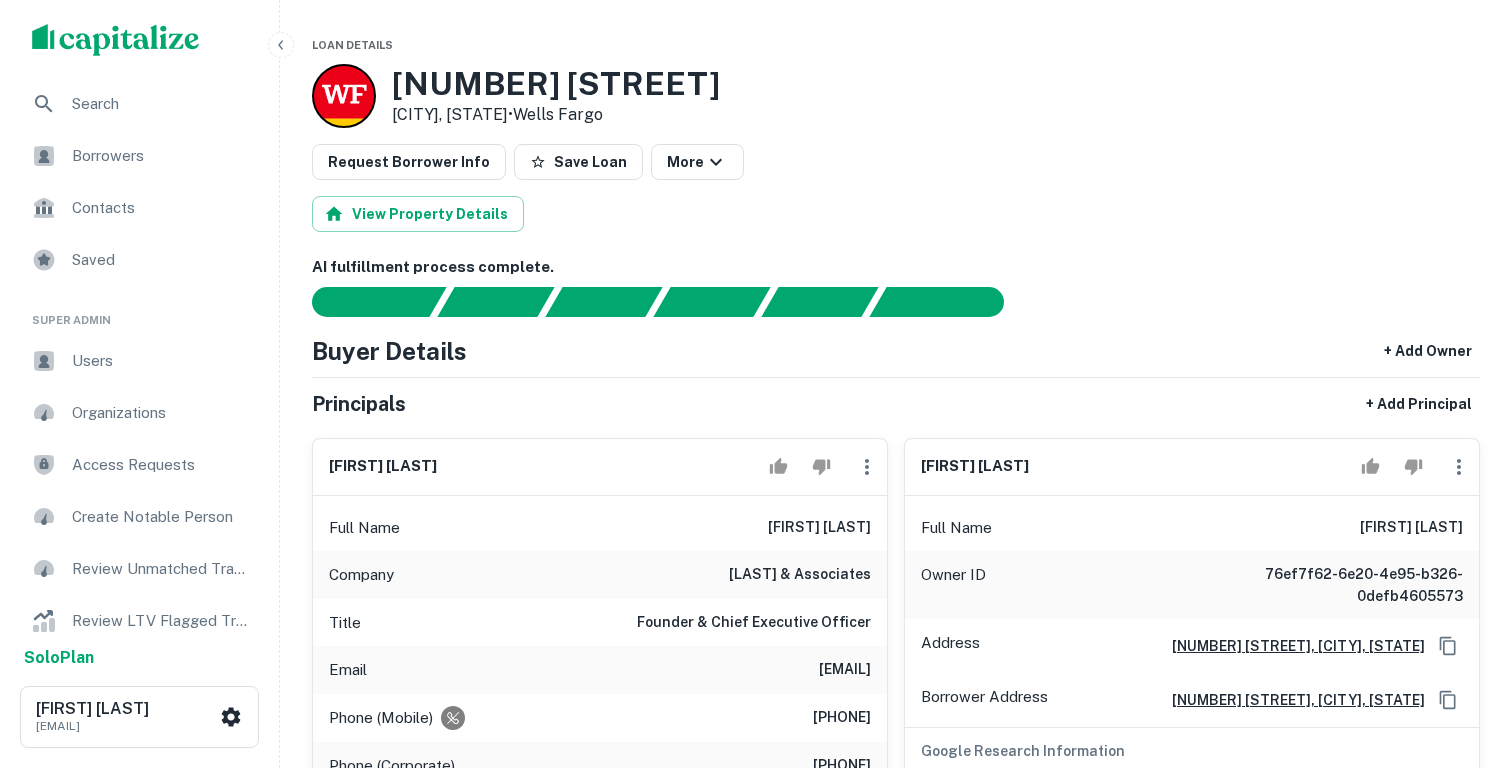 click on "Bend, OR97707   •  Wells Fargo" at bounding box center (556, 115) 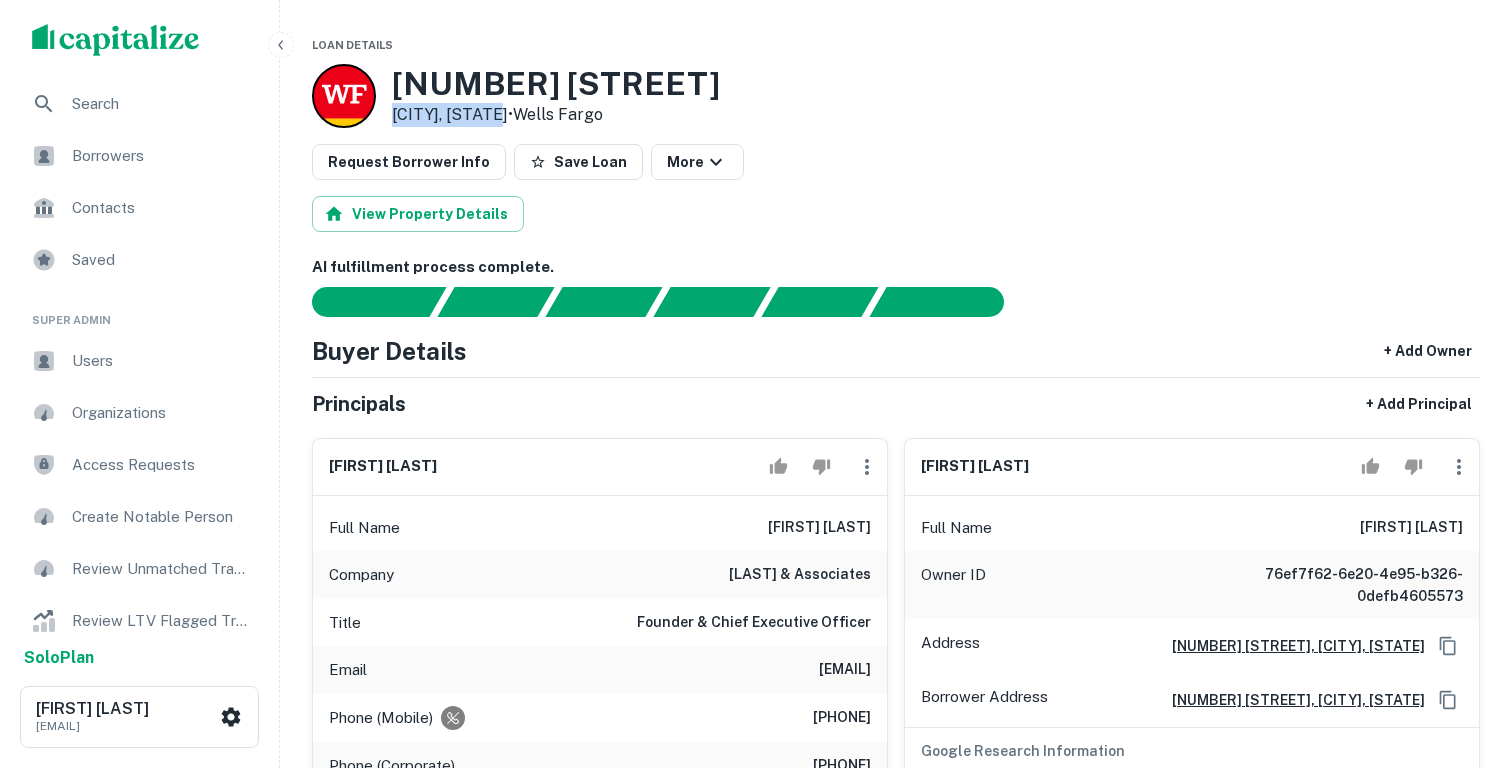 drag, startPoint x: 514, startPoint y: 118, endPoint x: 392, endPoint y: 117, distance: 122.0041 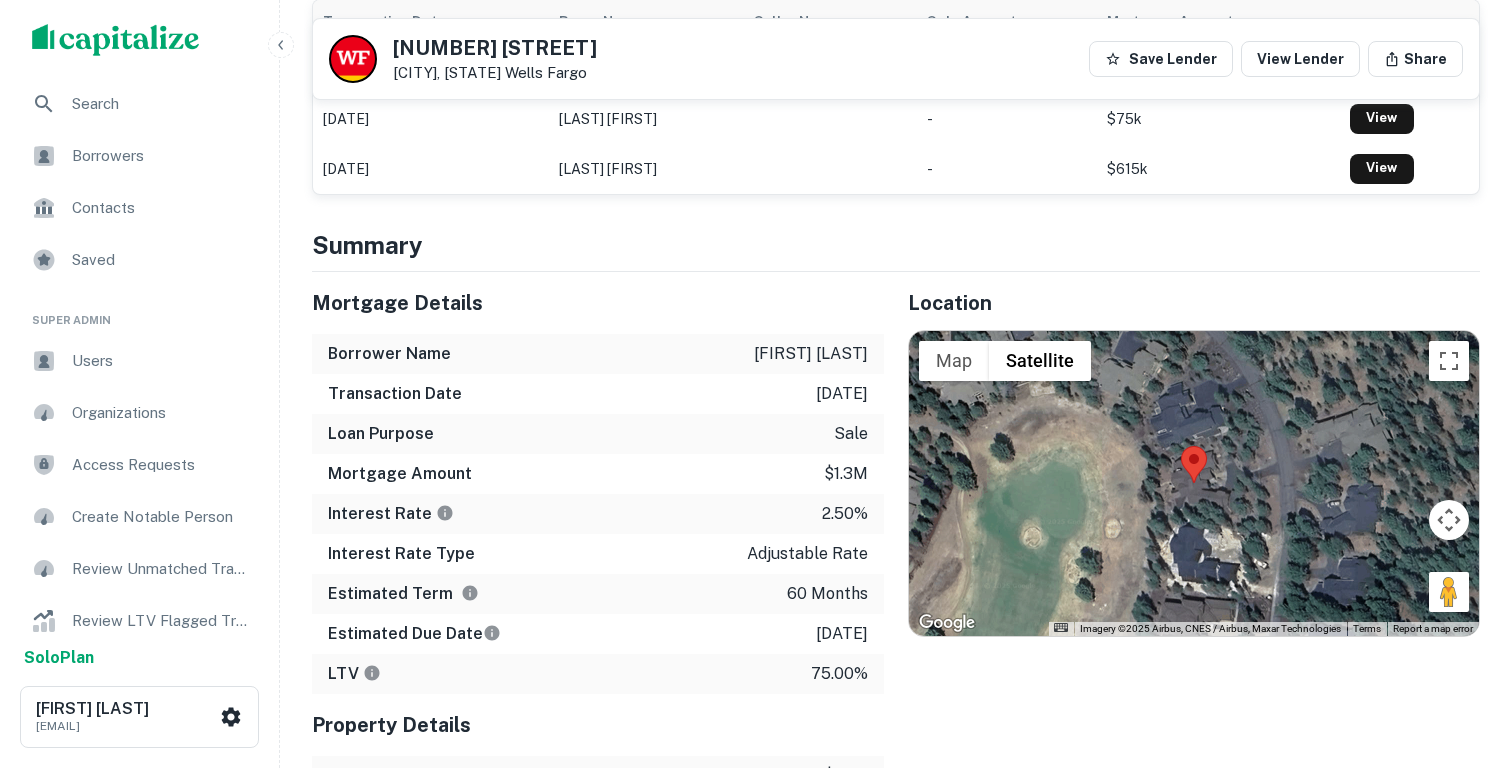 scroll, scrollTop: 1536, scrollLeft: 0, axis: vertical 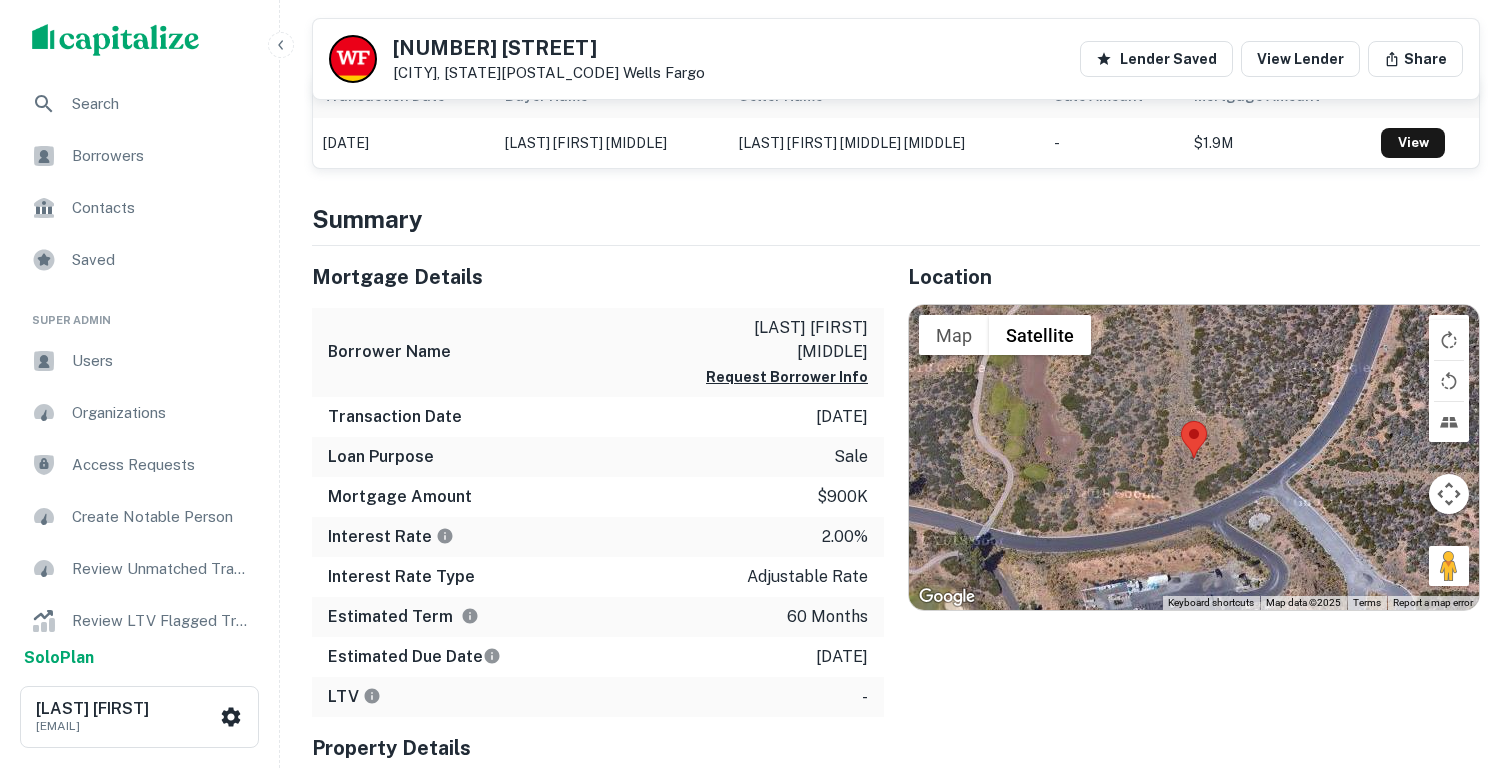 click at bounding box center (1194, 457) 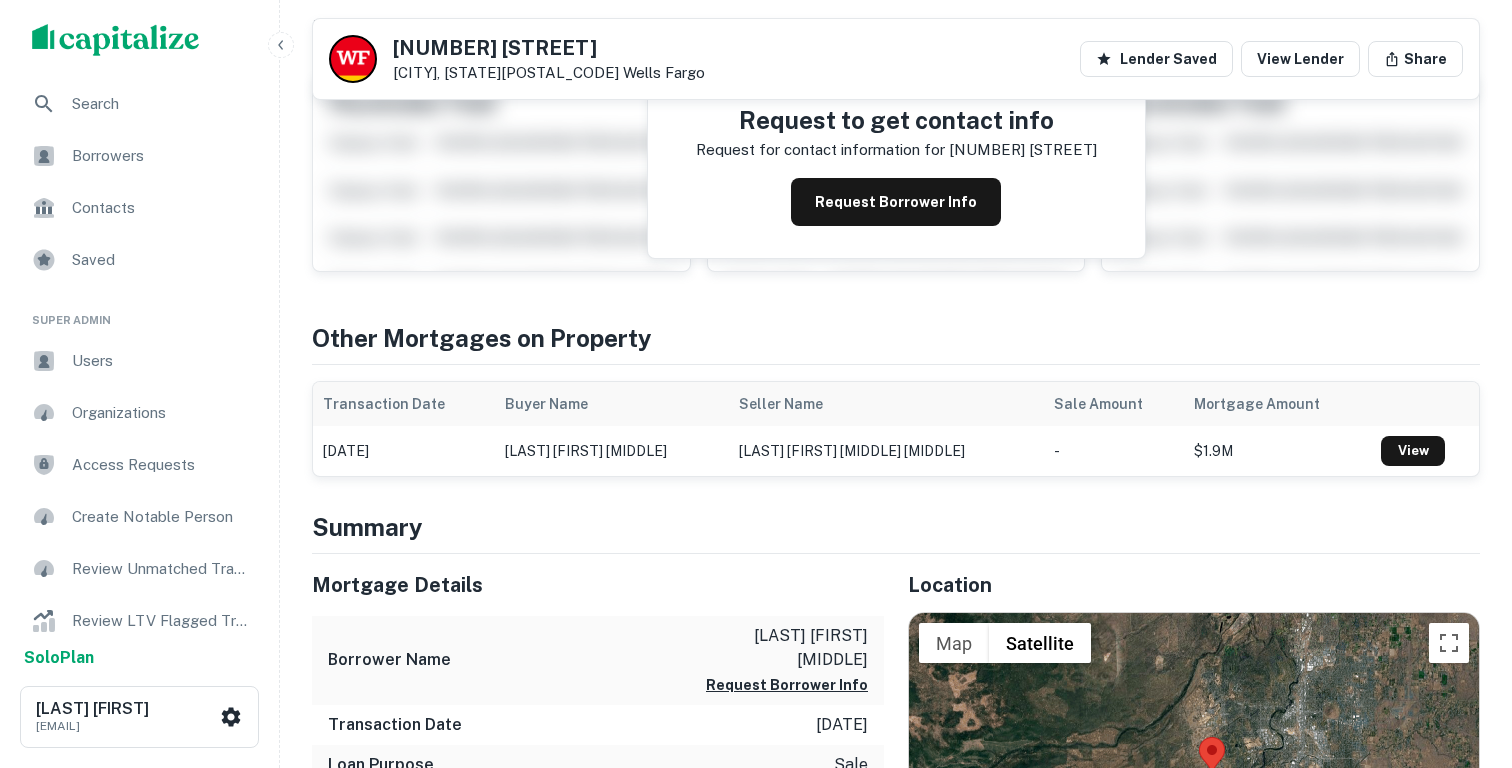 scroll, scrollTop: 0, scrollLeft: 0, axis: both 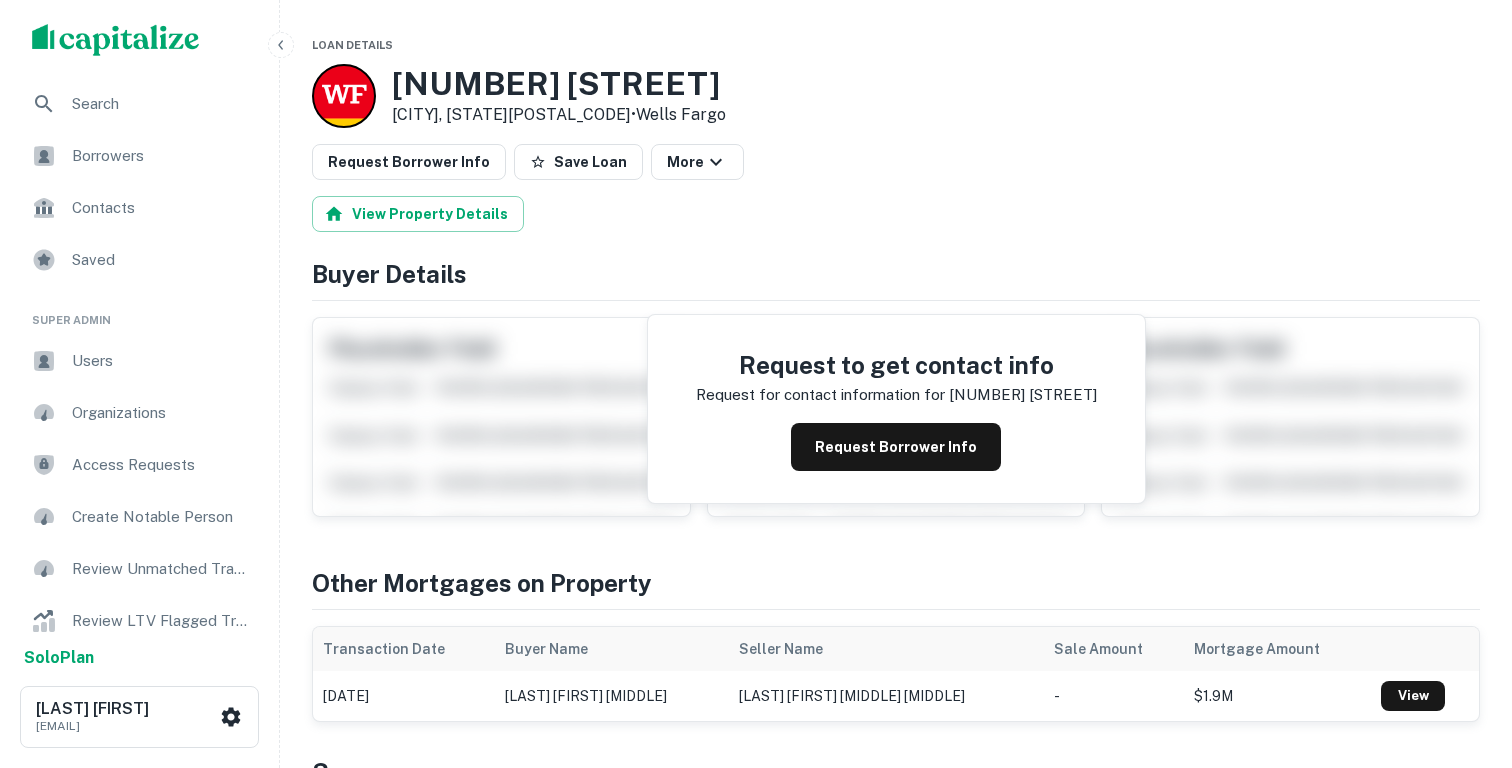 click on "61385 Skene Trl" at bounding box center (559, 84) 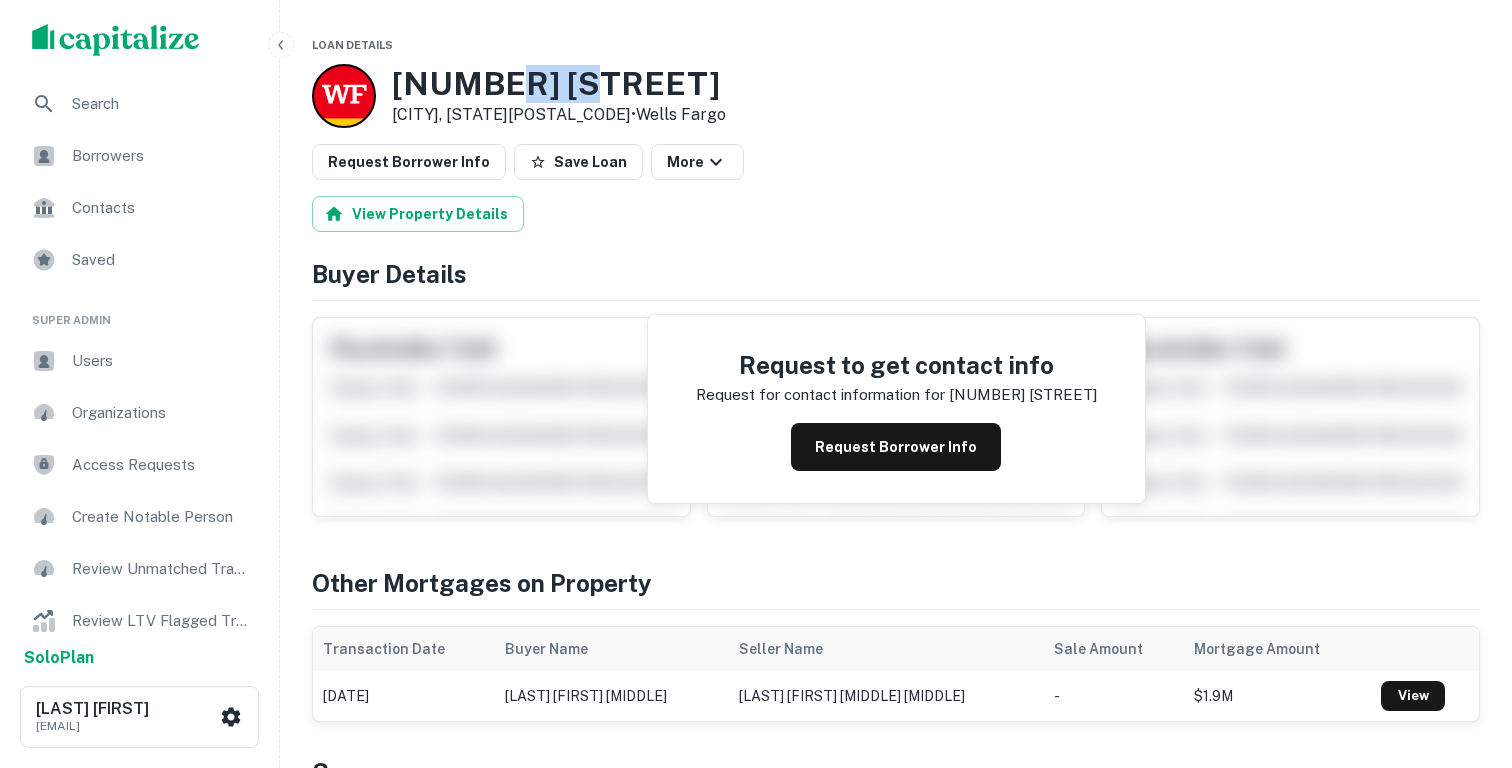 click on "61385 Skene Trl" at bounding box center (559, 84) 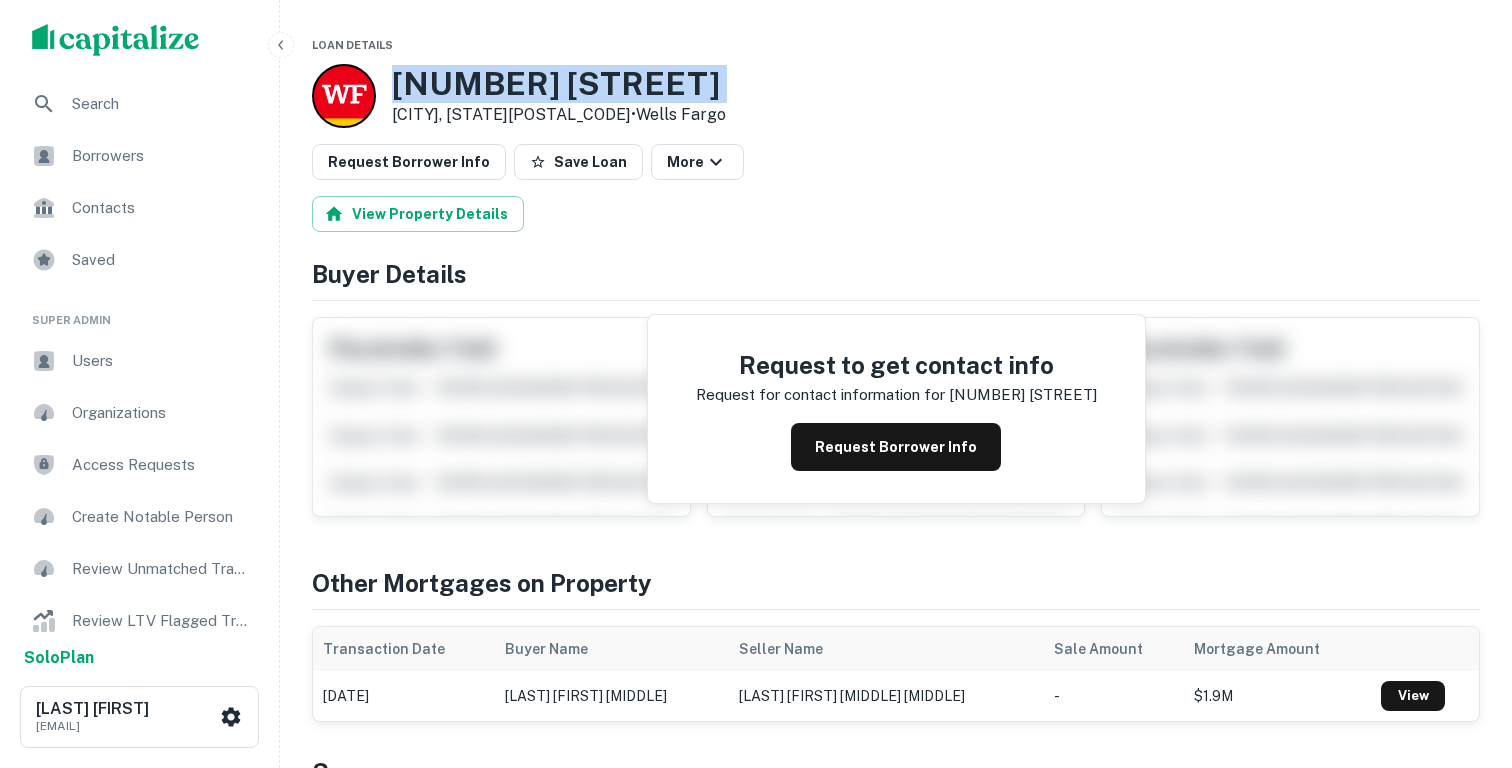click on "61385 Skene Trl" at bounding box center [559, 84] 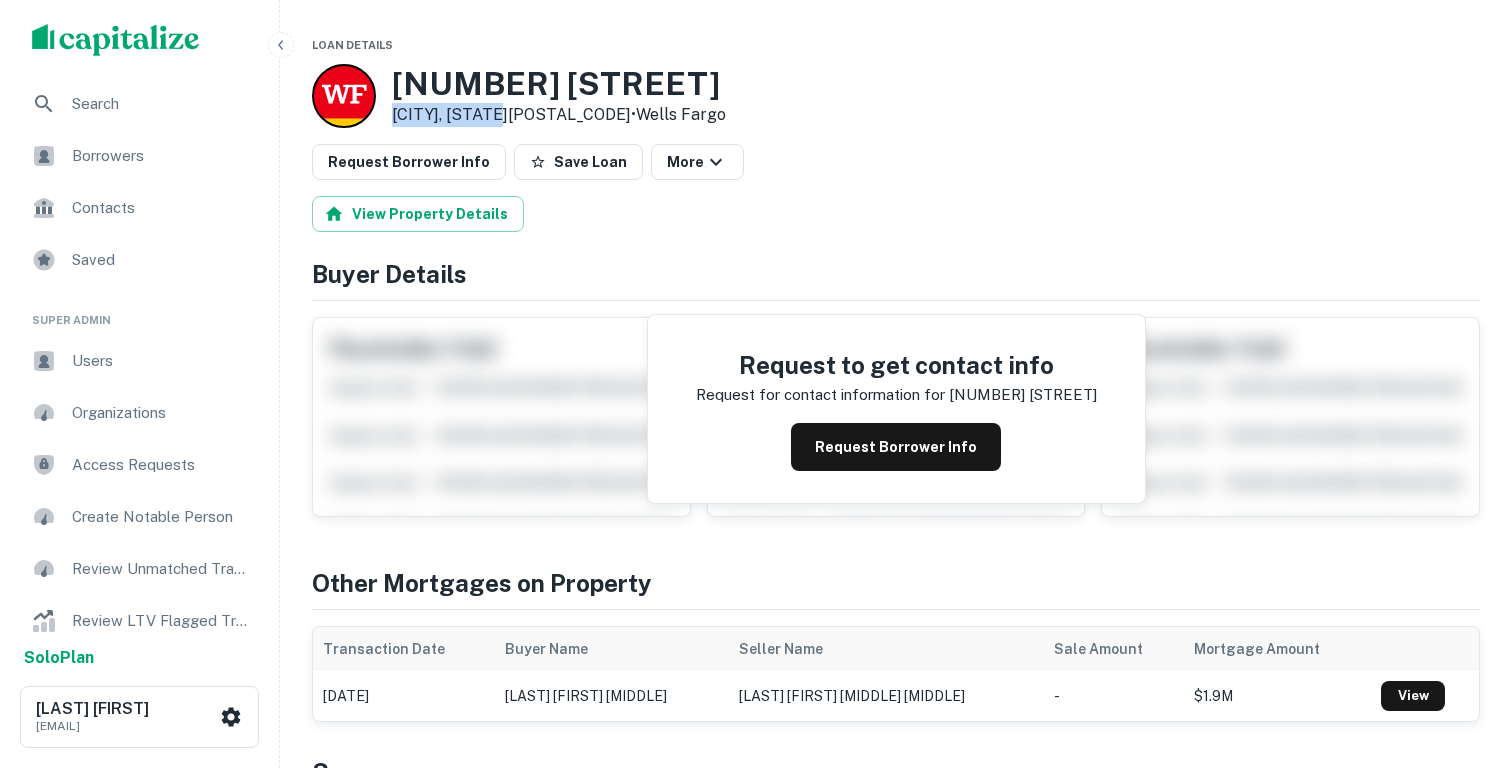 drag, startPoint x: 513, startPoint y: 111, endPoint x: 390, endPoint y: 111, distance: 123 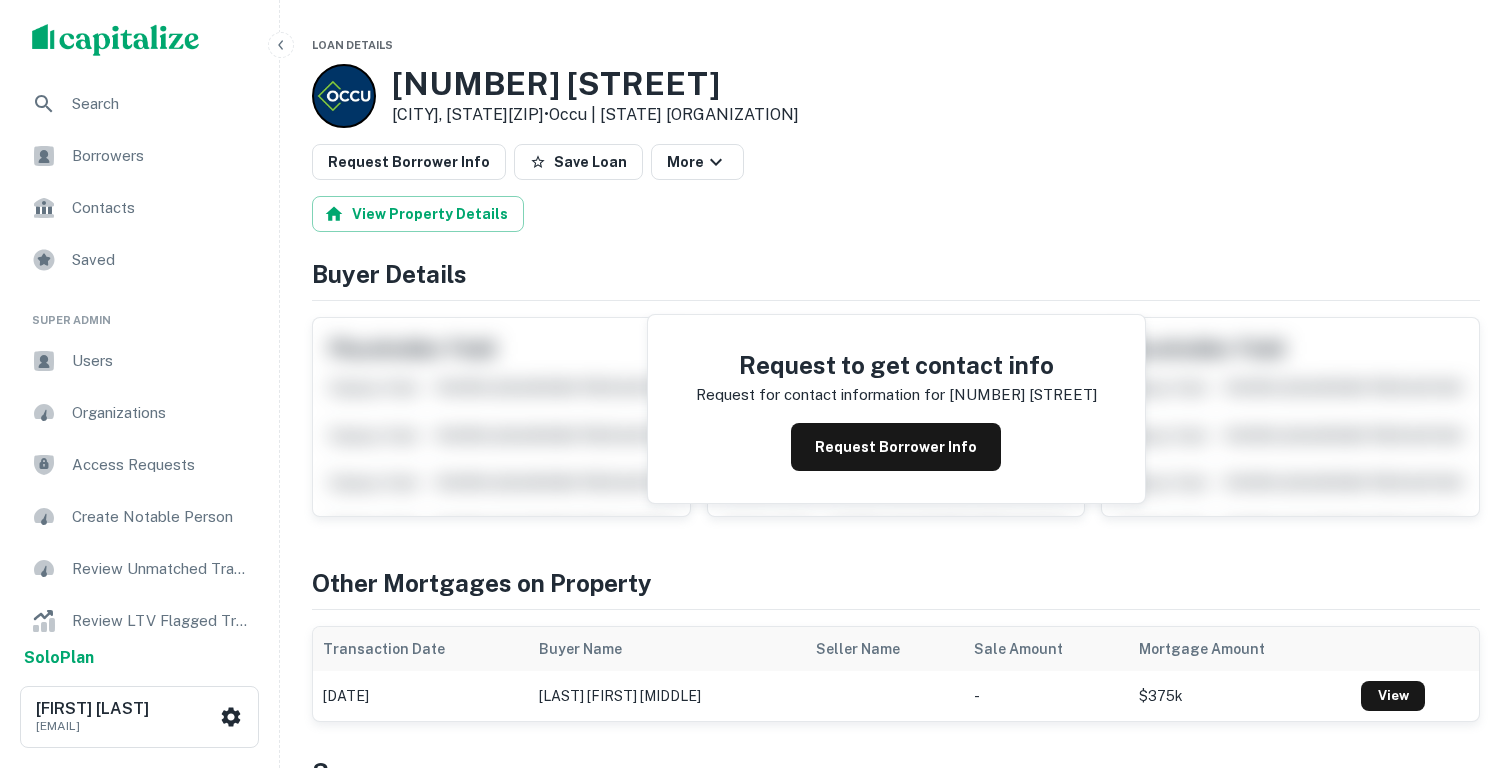 scroll, scrollTop: 0, scrollLeft: 0, axis: both 